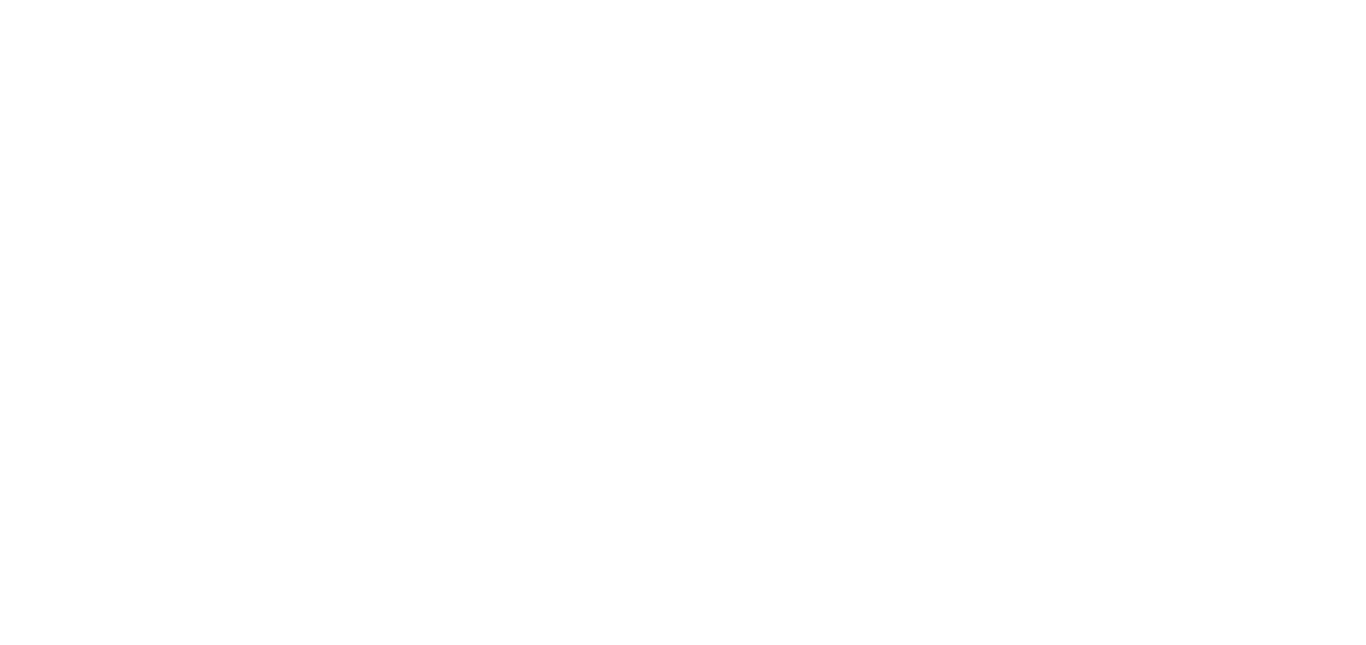 scroll, scrollTop: 0, scrollLeft: 0, axis: both 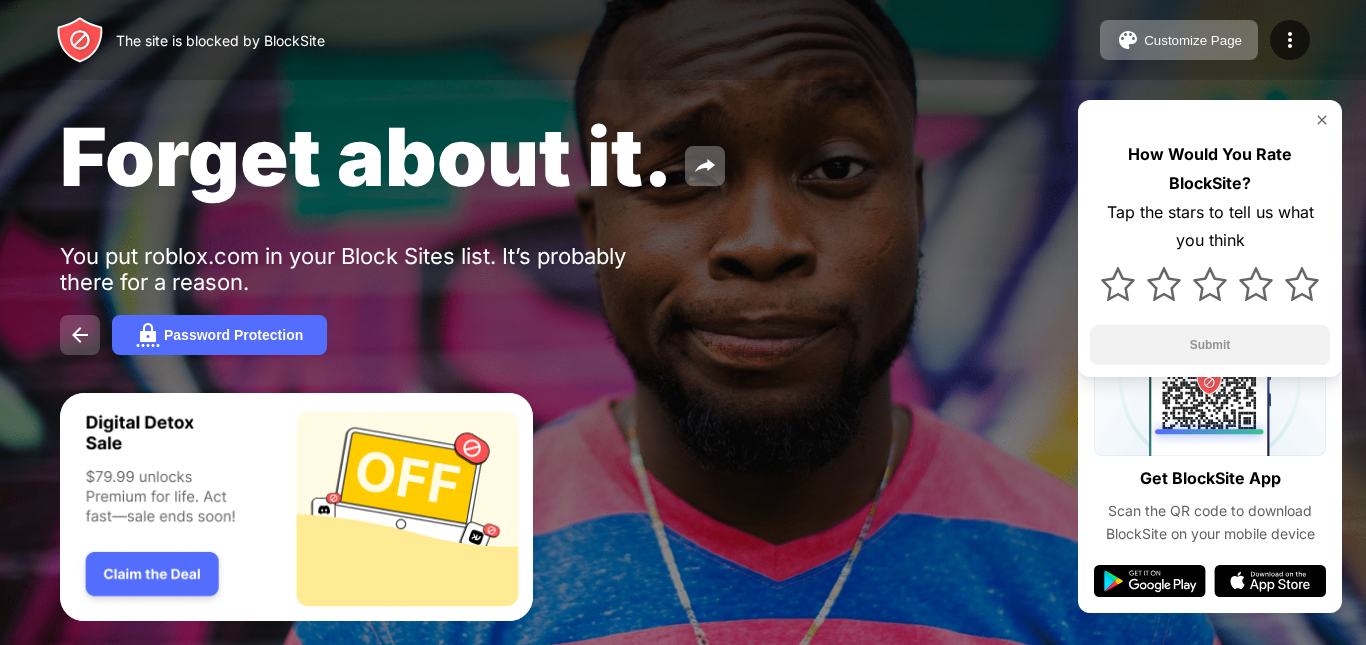 click at bounding box center [80, 335] 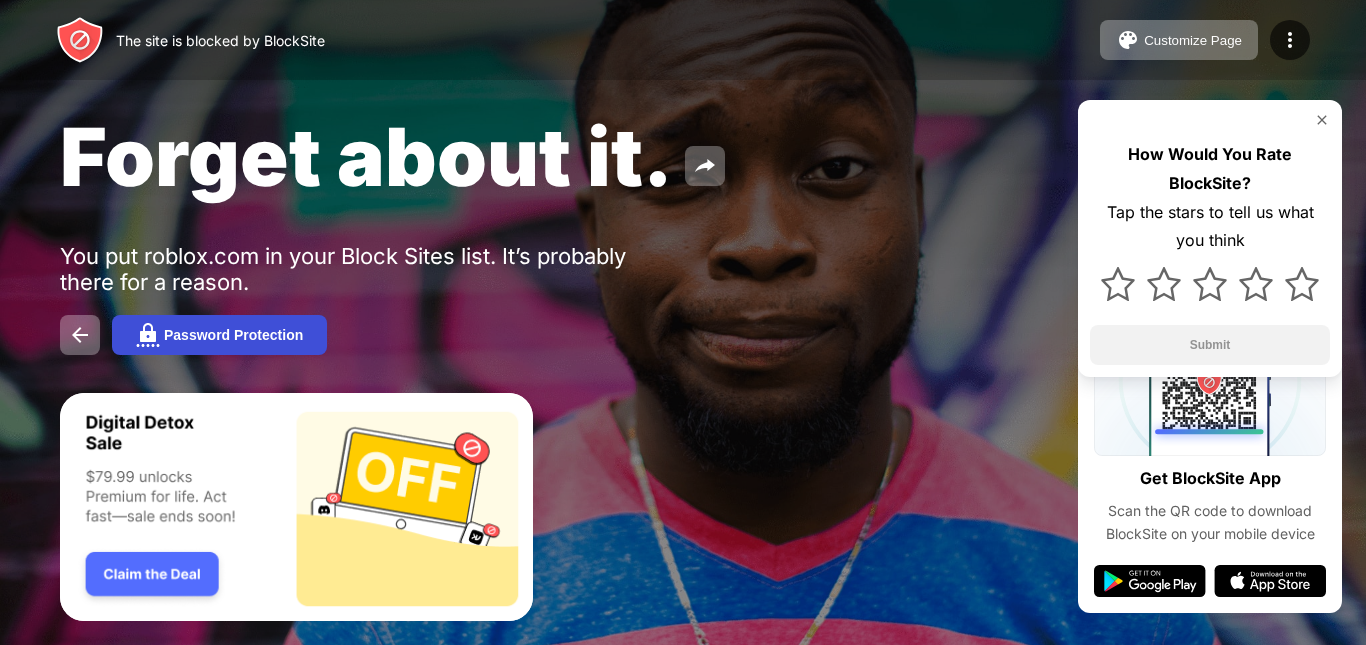 click on "Password Protection" at bounding box center (233, 335) 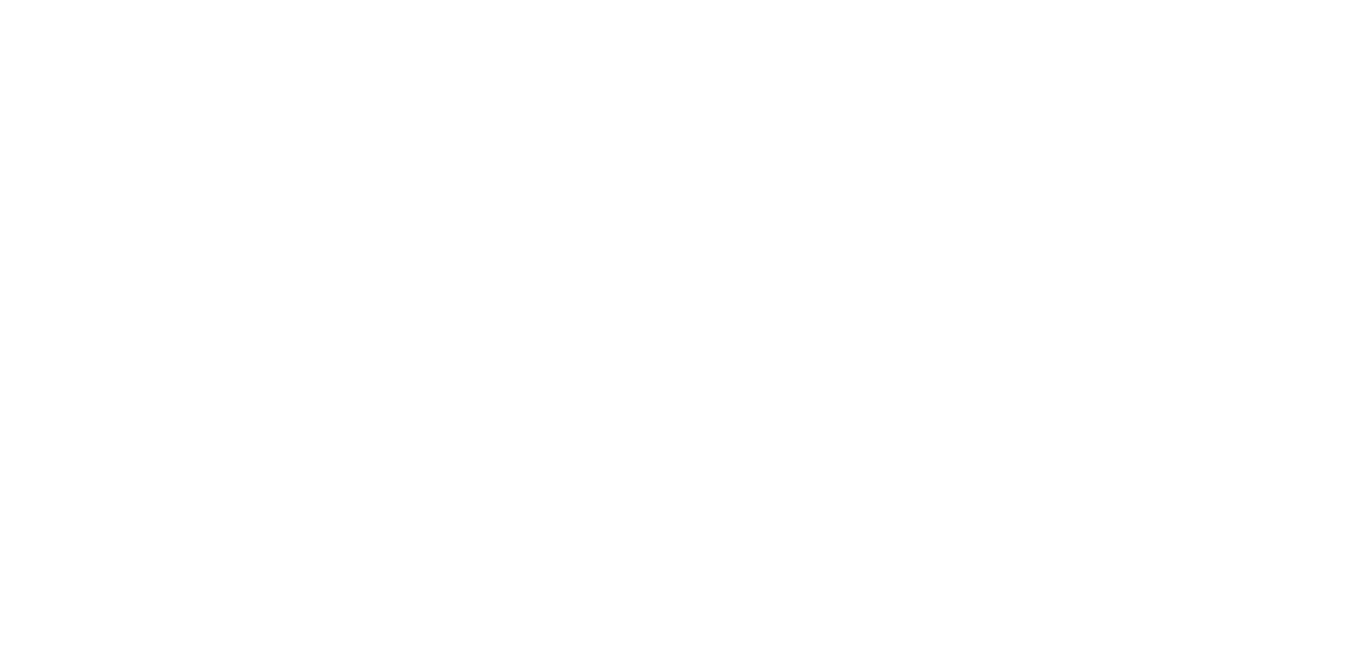scroll, scrollTop: 0, scrollLeft: 0, axis: both 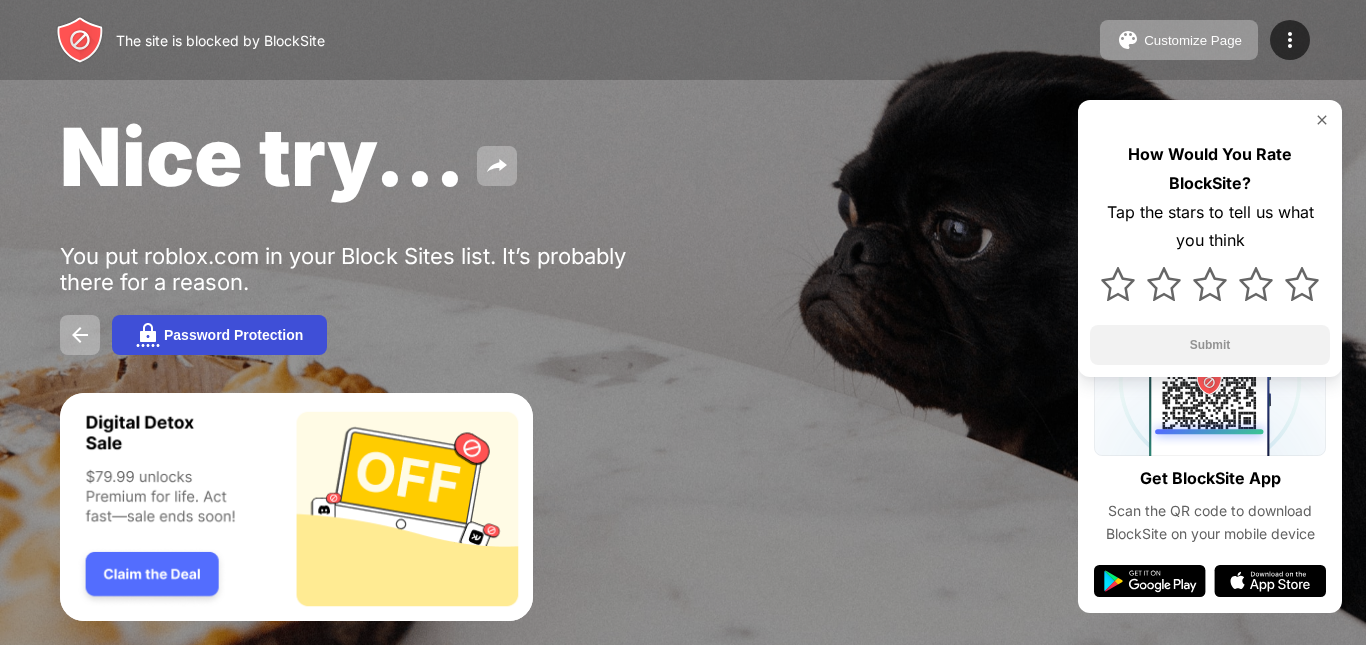click on "Password Protection" at bounding box center [219, 335] 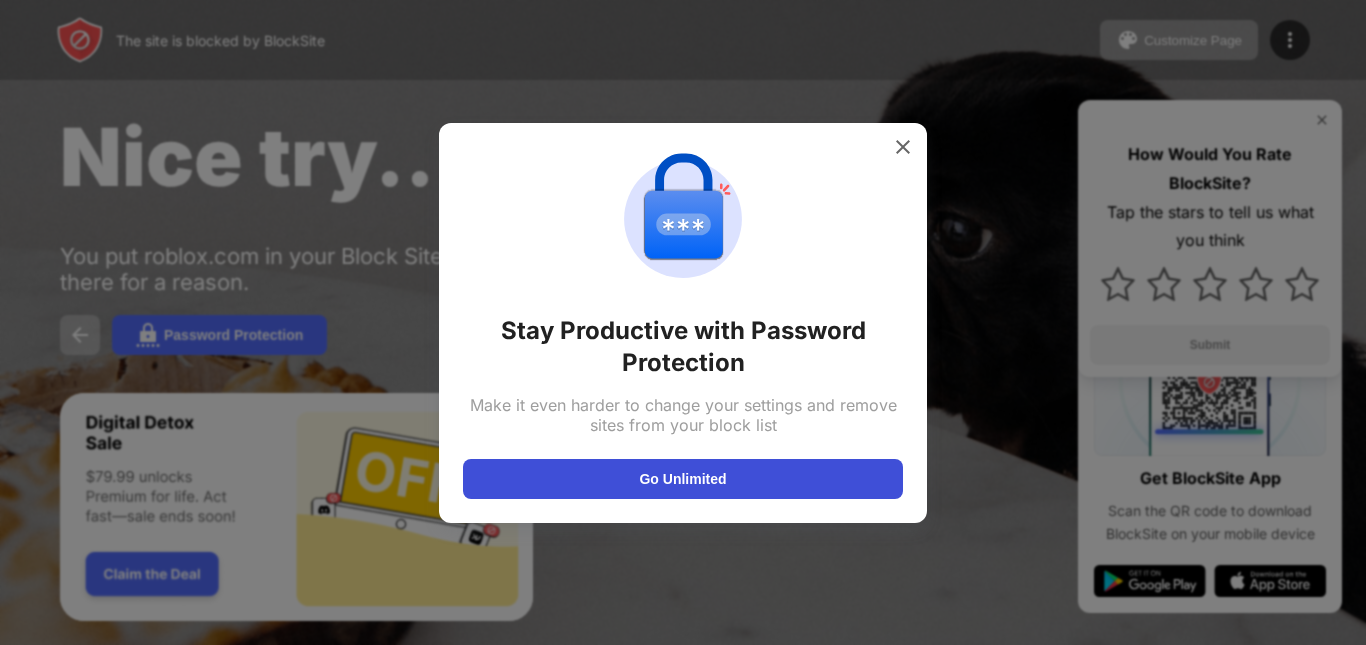 click on "Go Unlimited" at bounding box center (683, 479) 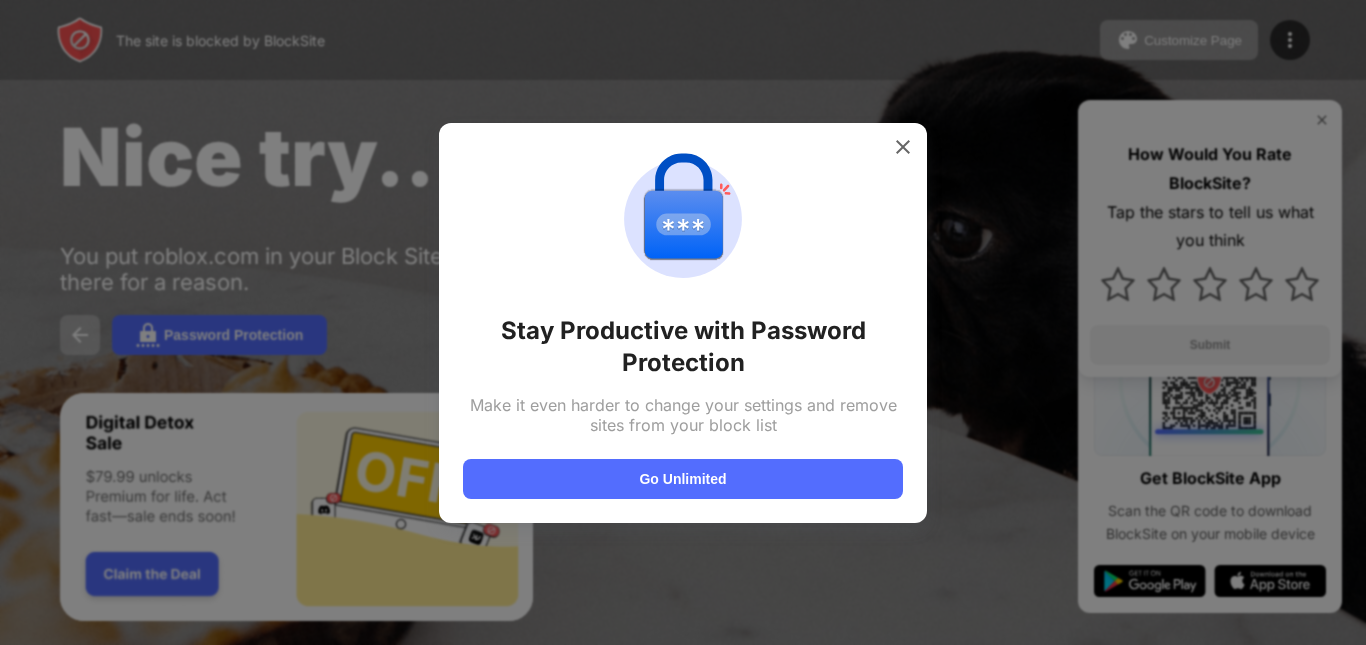 drag, startPoint x: 862, startPoint y: 161, endPoint x: 885, endPoint y: 156, distance: 23.537205 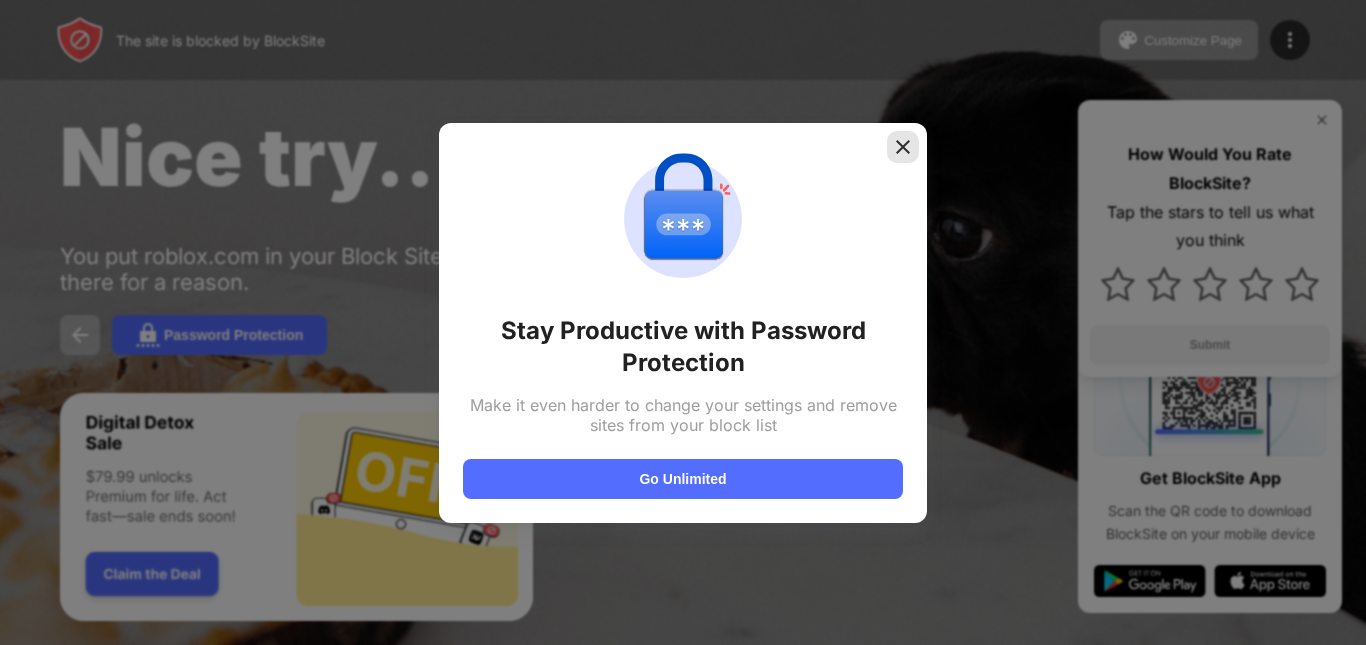 click at bounding box center [903, 147] 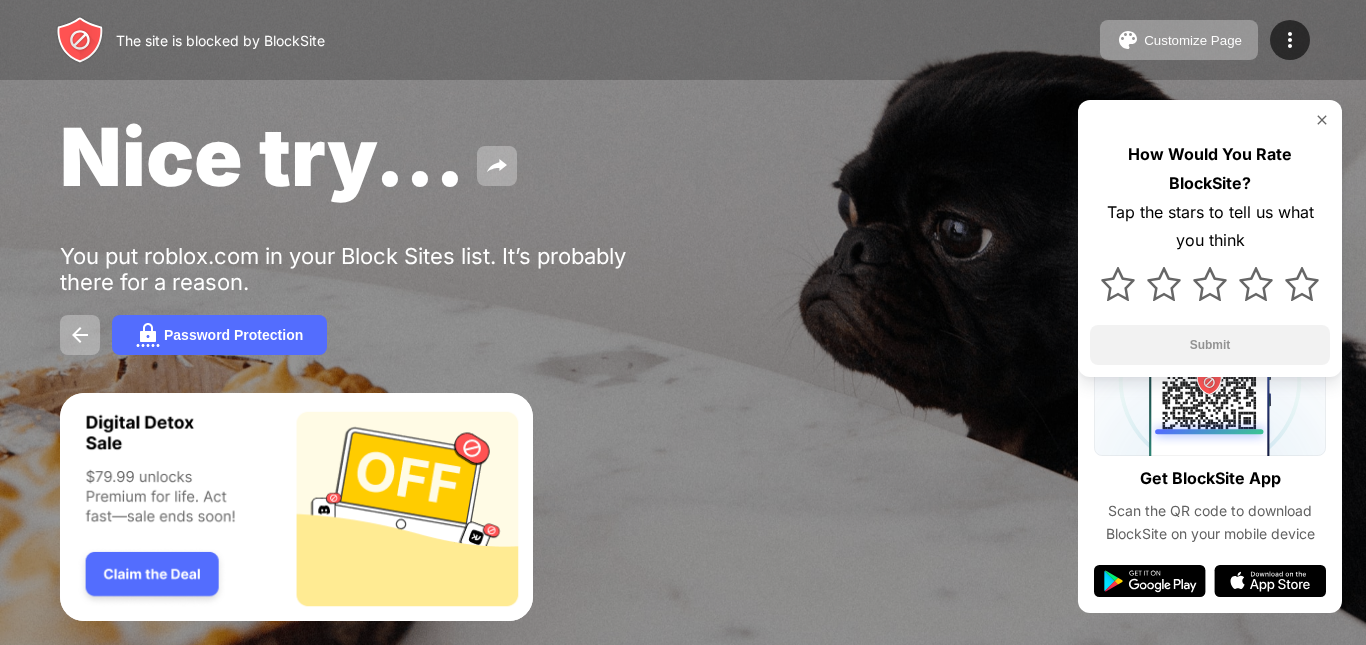 click on "Nice try..." at bounding box center [558, 156] 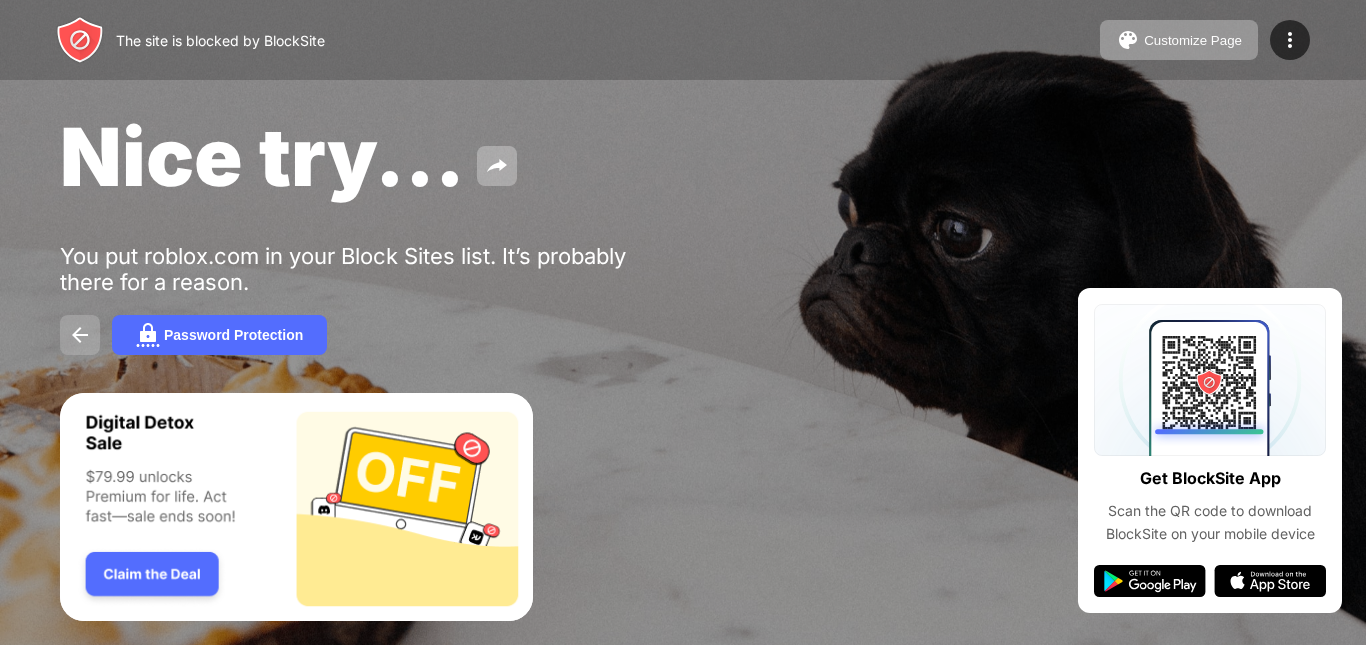 click at bounding box center [80, 335] 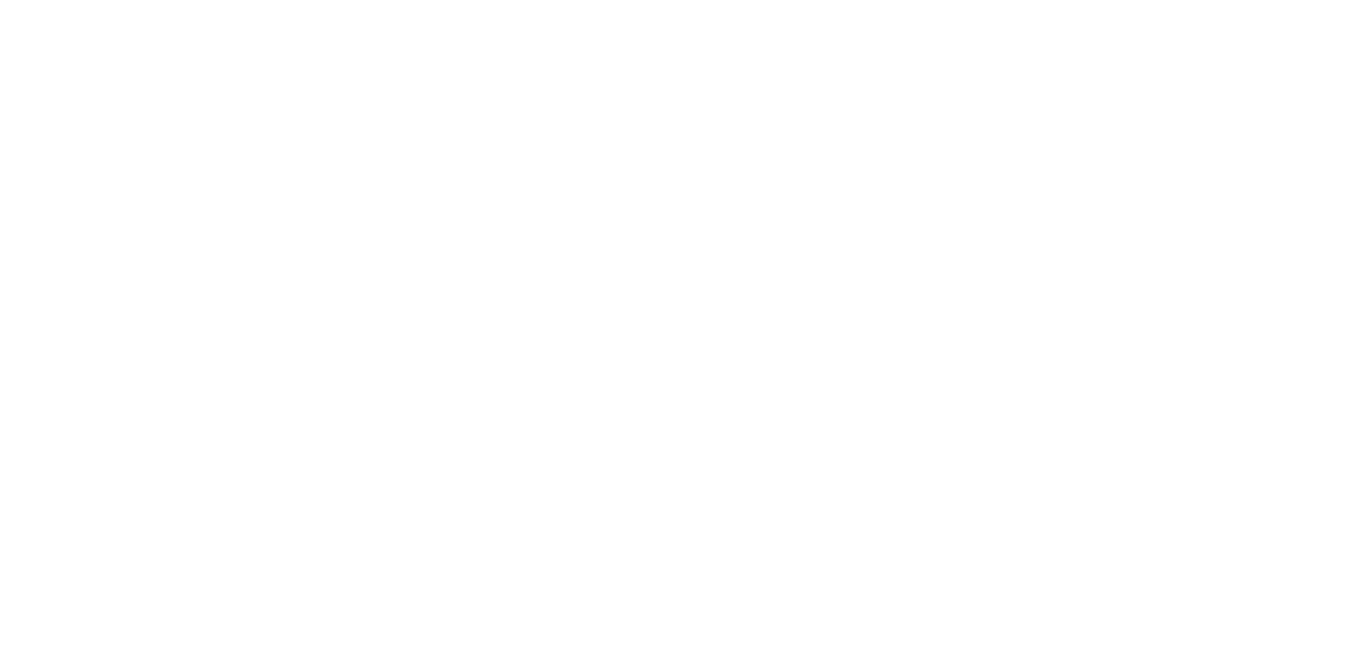 scroll, scrollTop: 0, scrollLeft: 0, axis: both 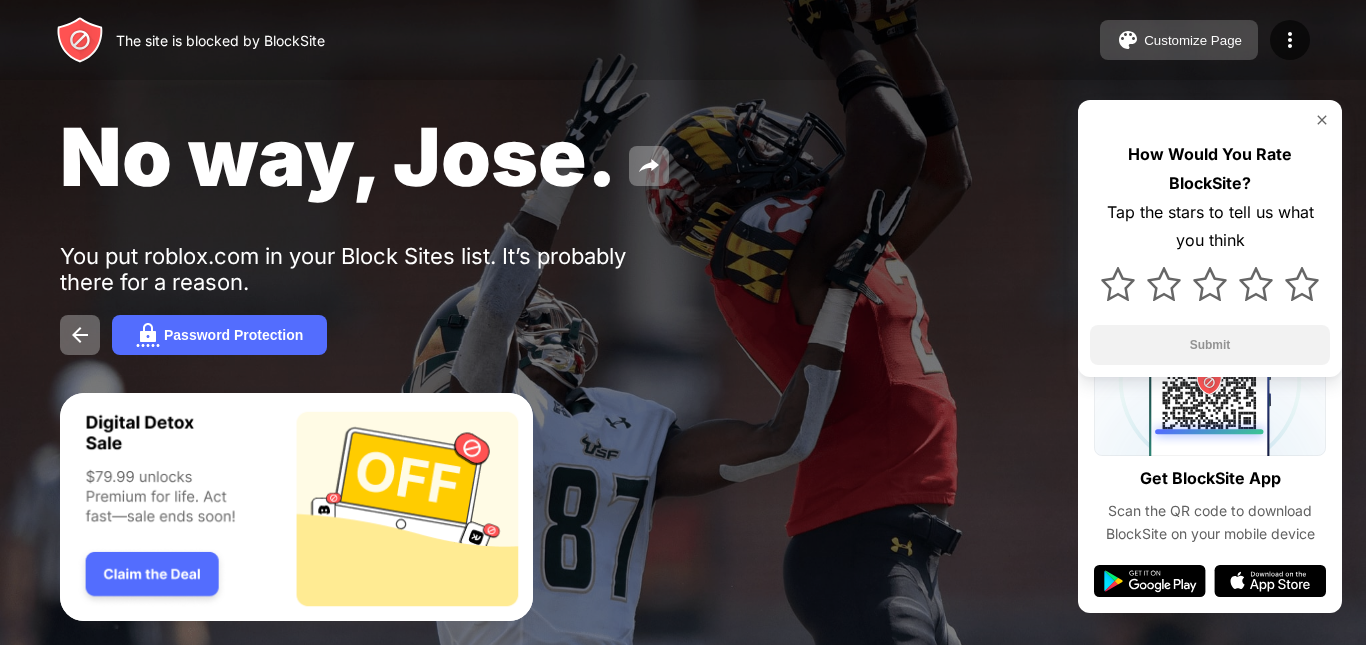 click on "Customize Page" at bounding box center (1193, 40) 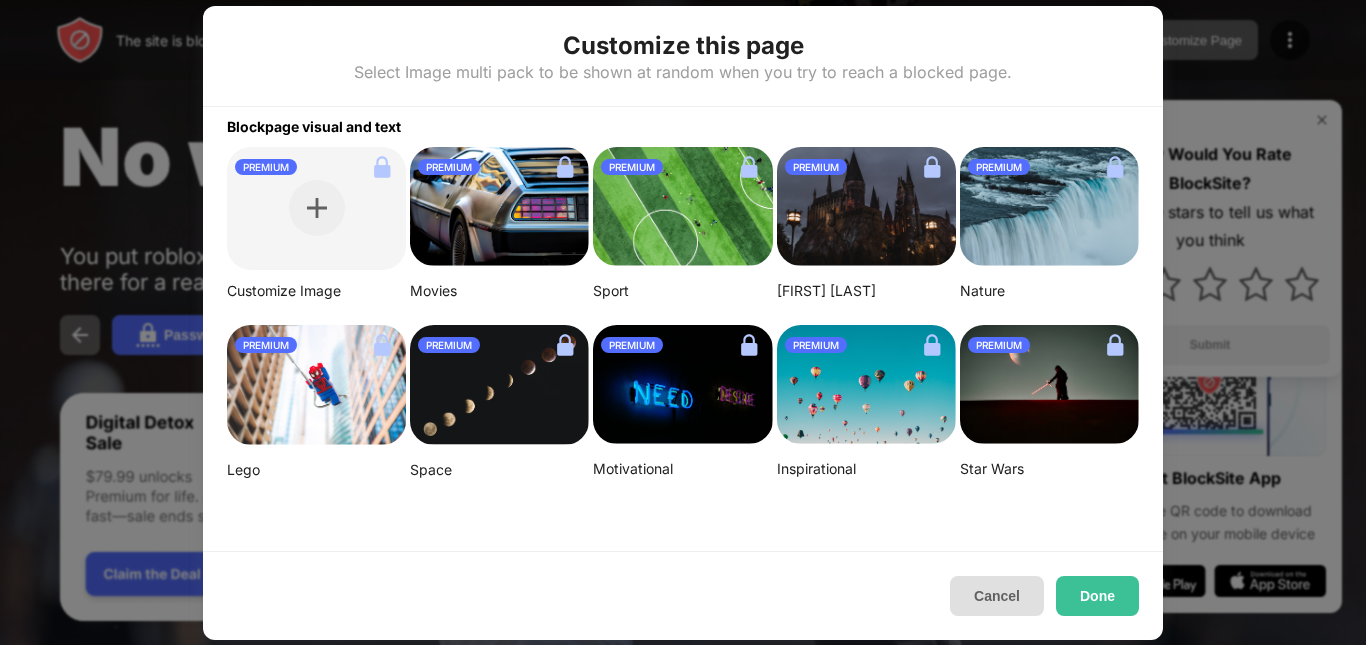 click on "Cancel" at bounding box center (997, 596) 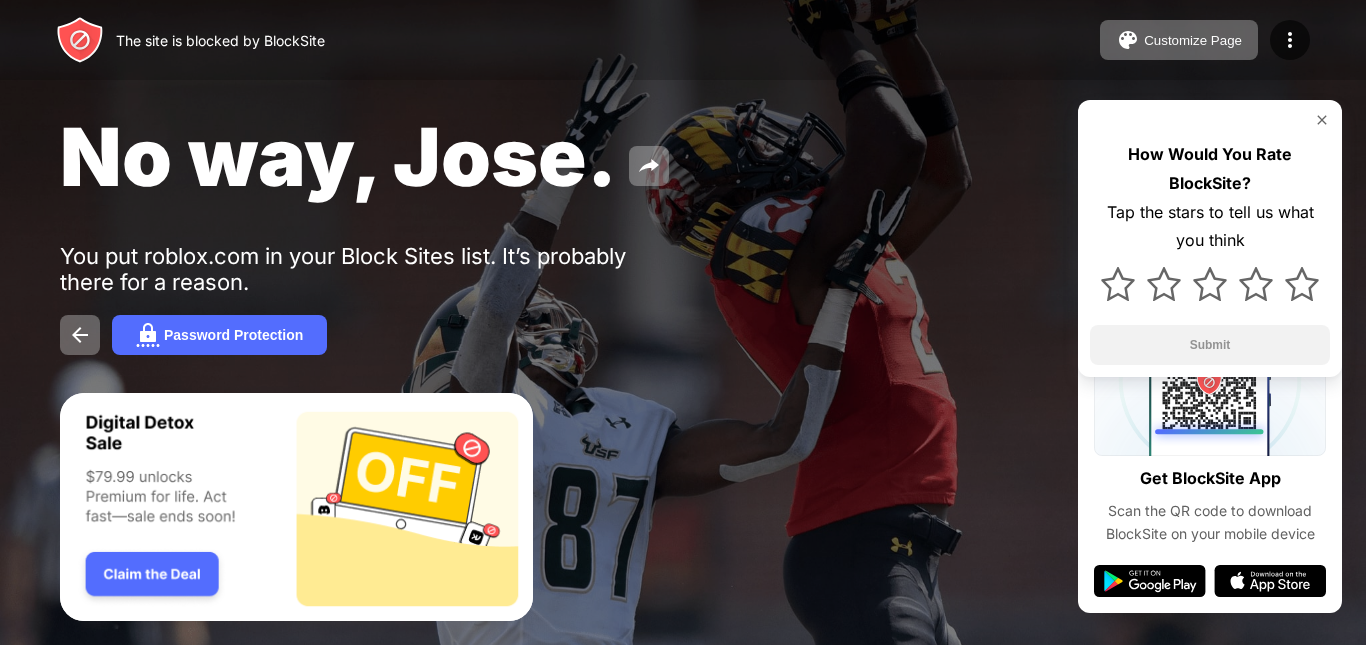 click at bounding box center [1322, 120] 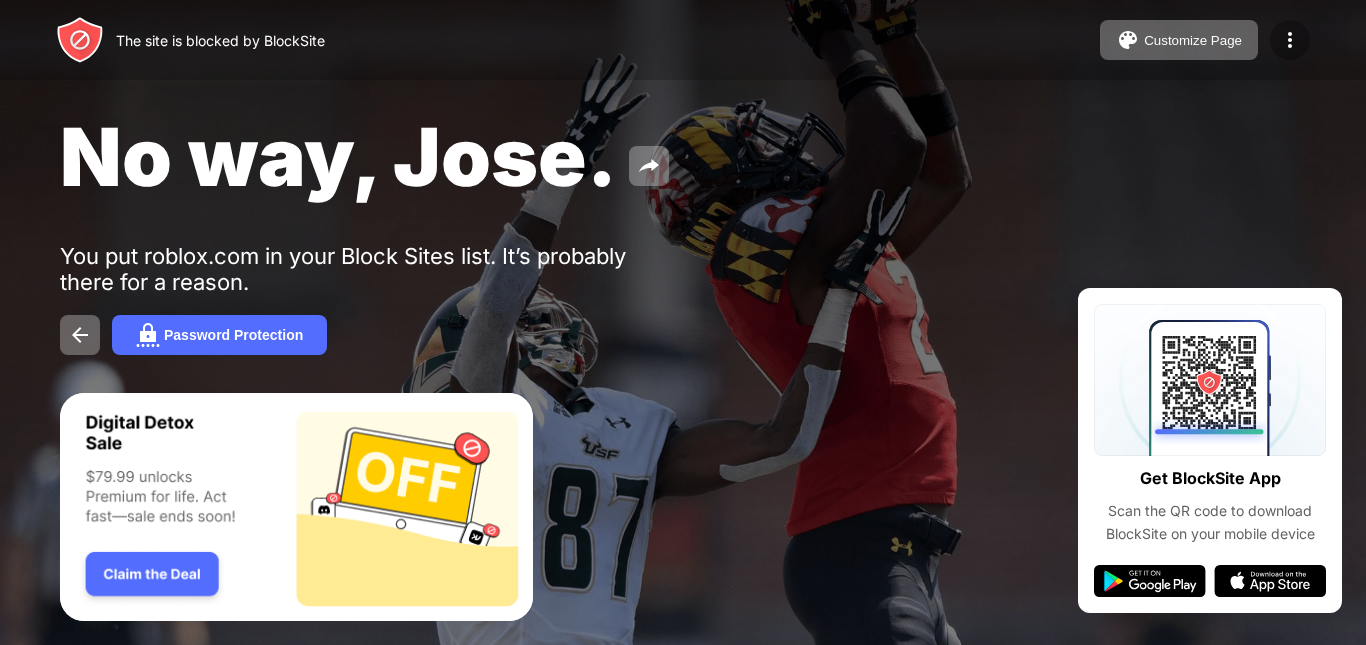 click at bounding box center (1290, 40) 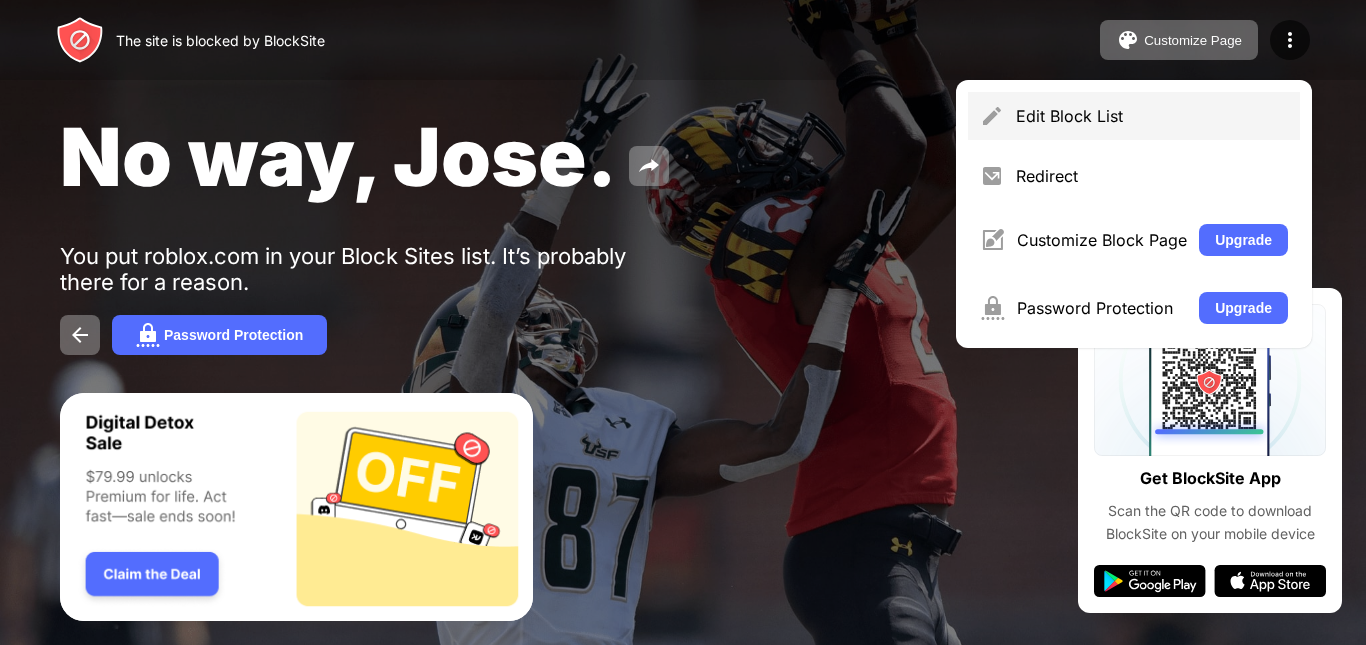 click on "Edit Block List" at bounding box center (1152, 116) 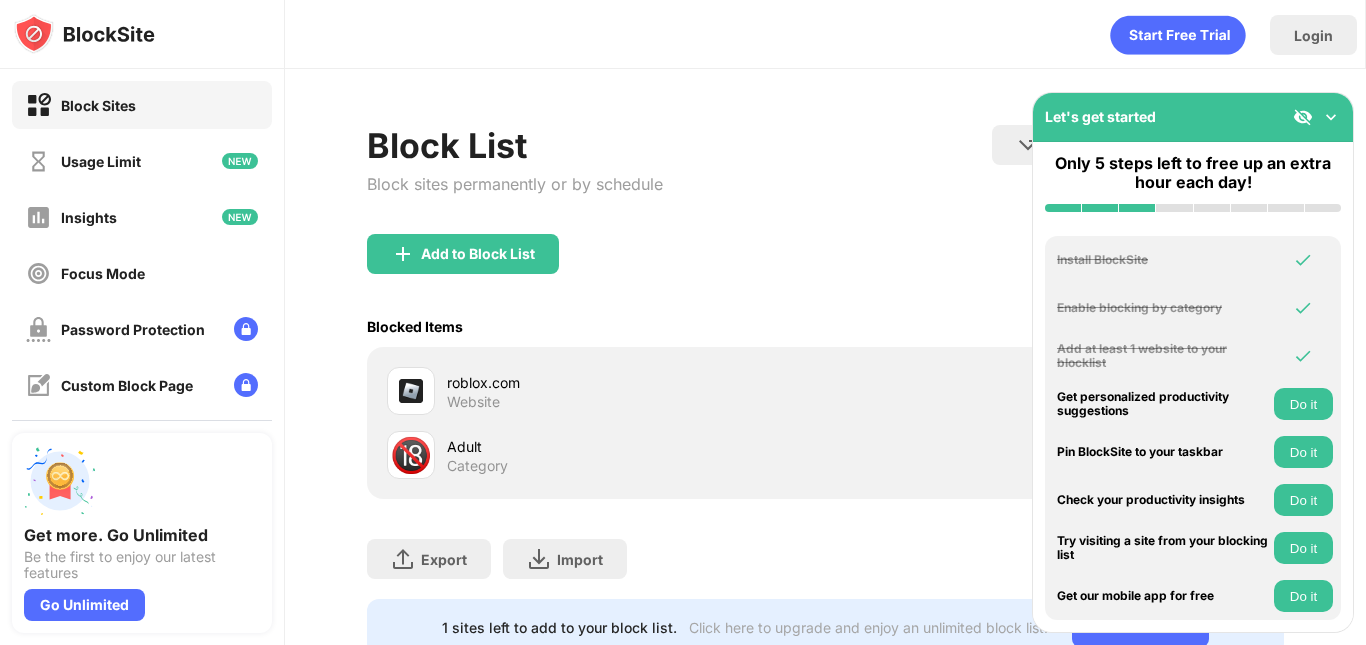 click on "roblox.com Website" at bounding box center (636, 391) 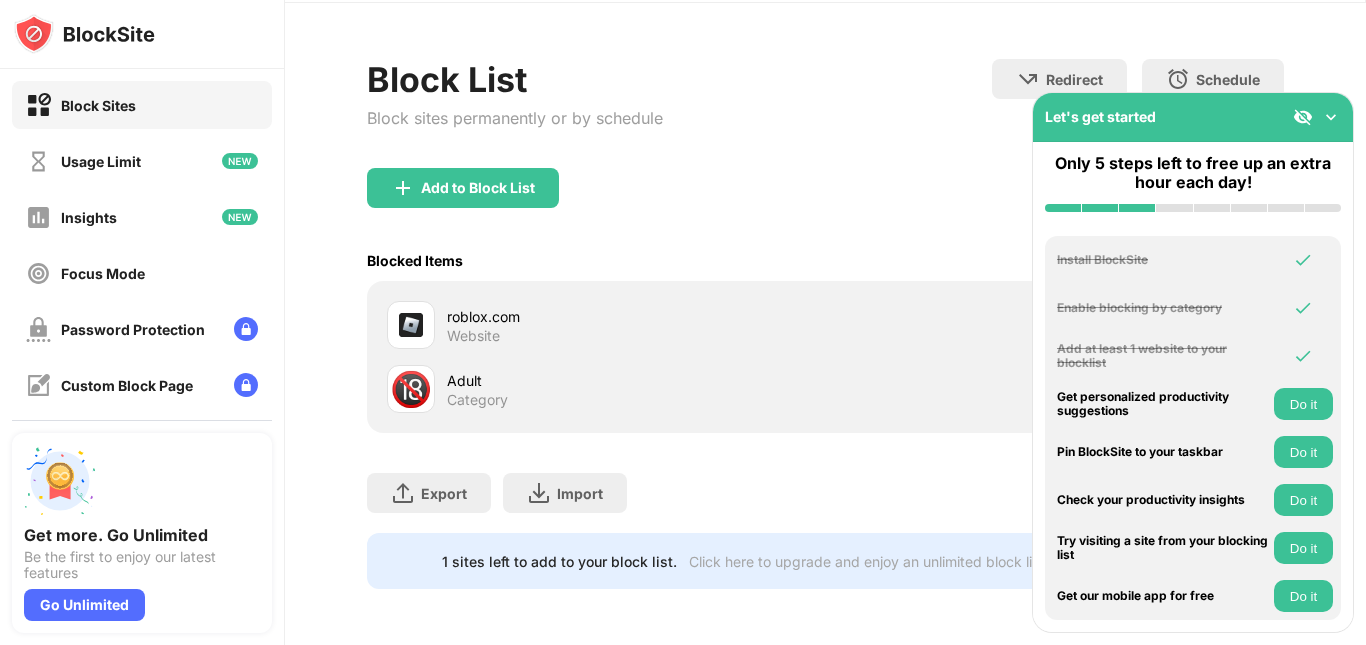 drag, startPoint x: 451, startPoint y: 284, endPoint x: 433, endPoint y: 285, distance: 18.027756 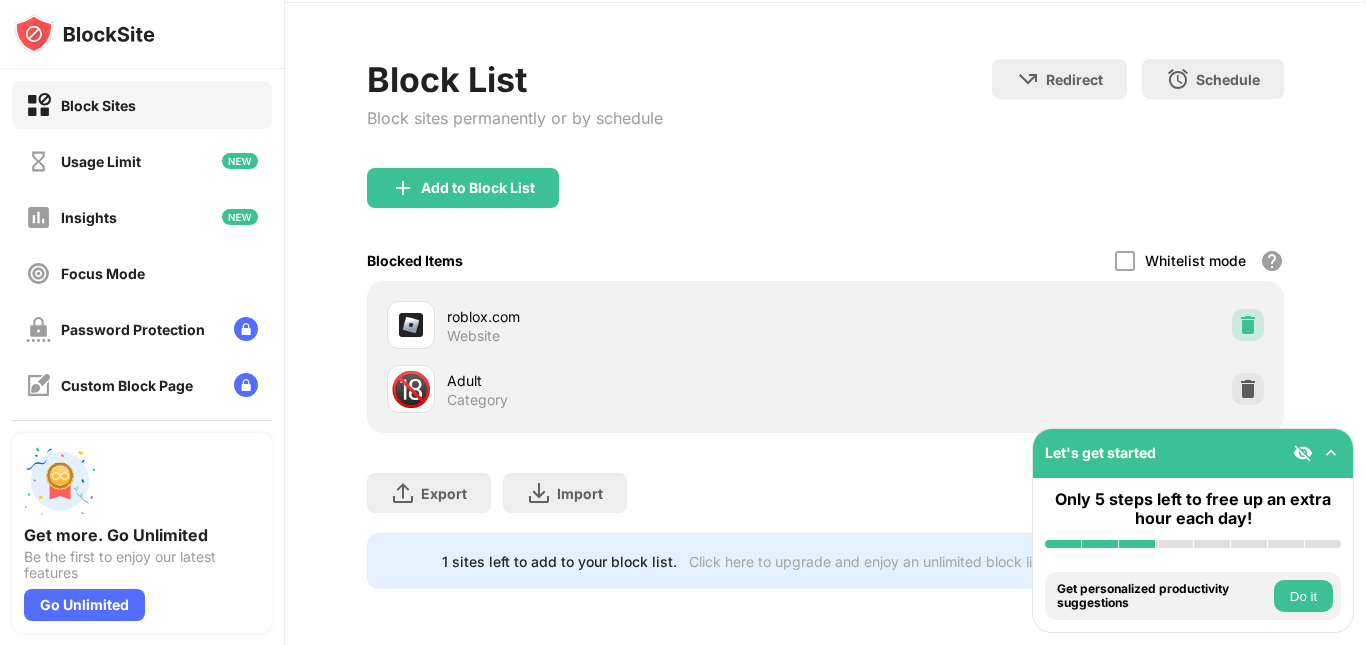 click at bounding box center [1248, 325] 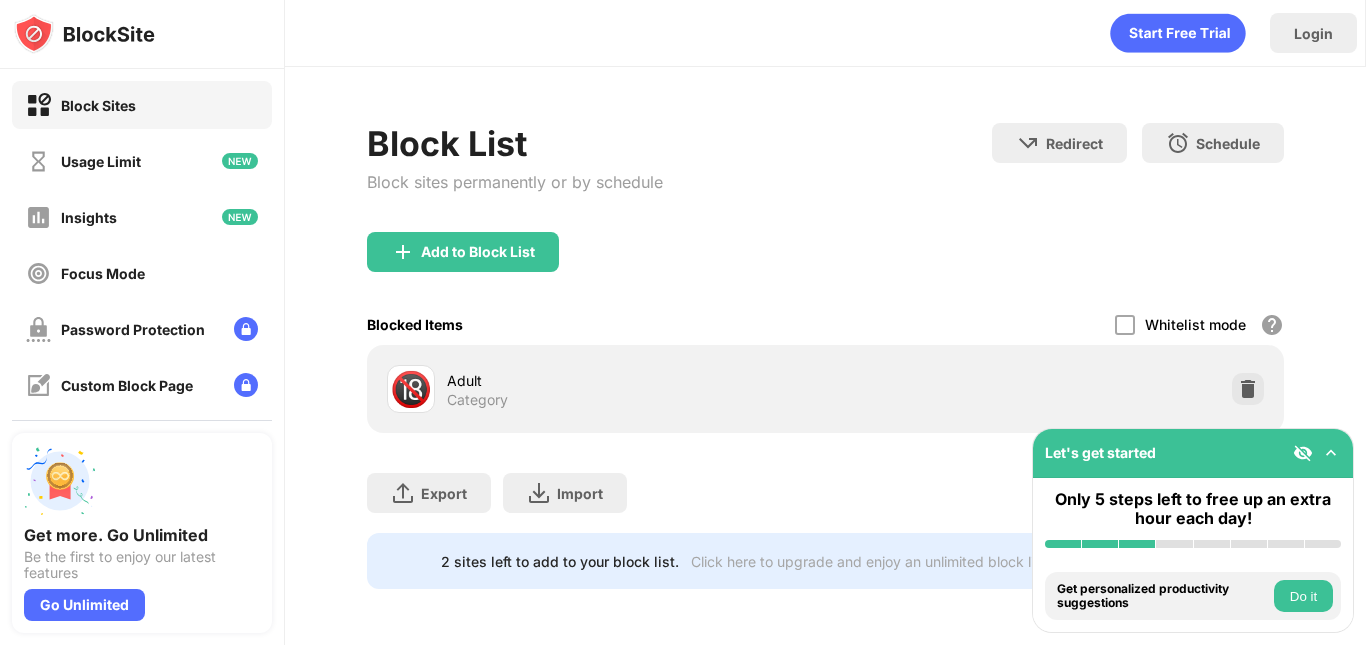 scroll, scrollTop: 17, scrollLeft: 0, axis: vertical 